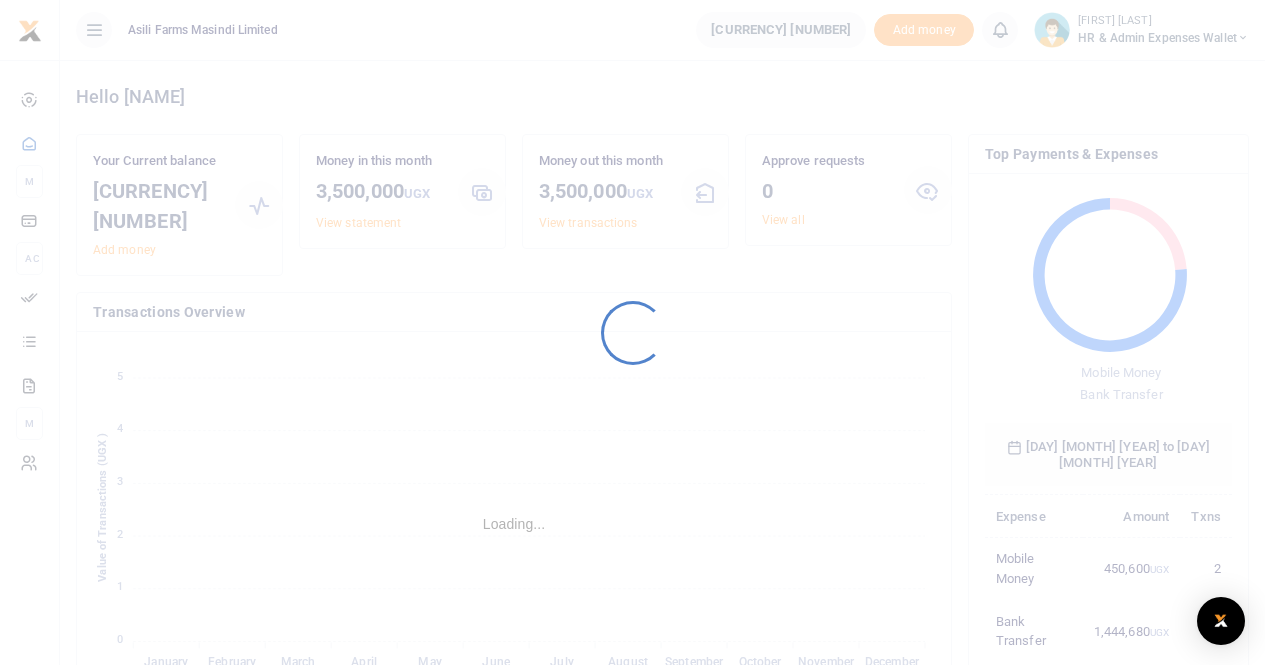 scroll, scrollTop: 0, scrollLeft: 0, axis: both 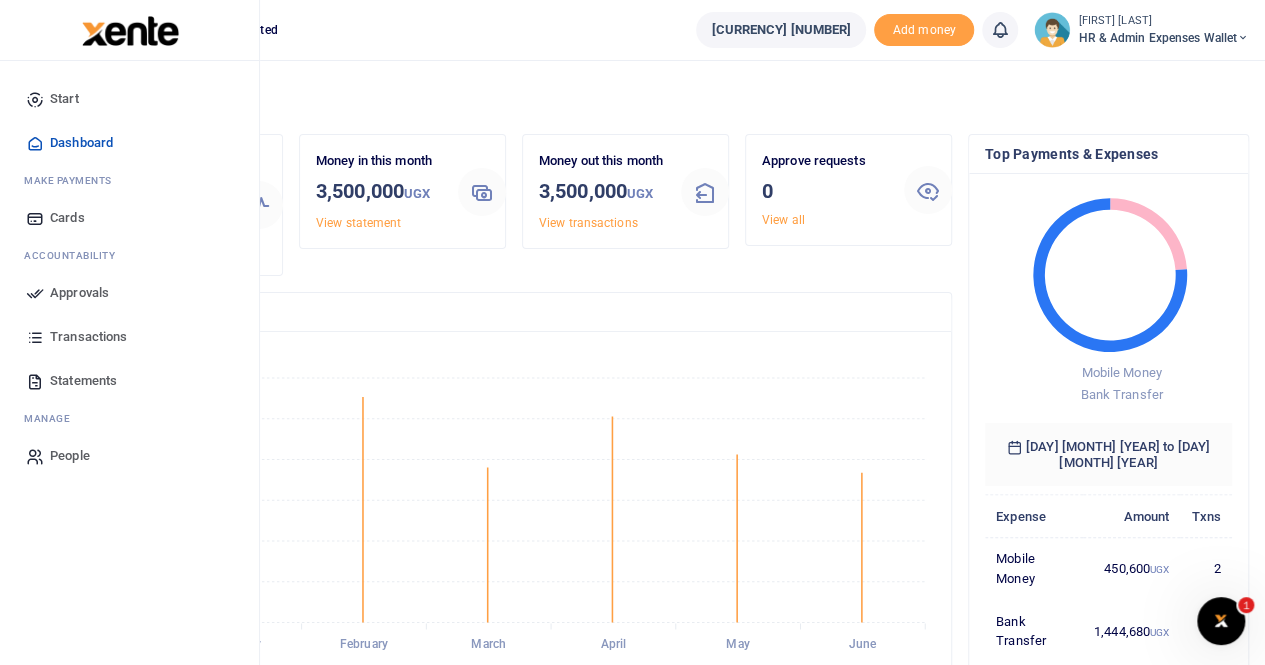 click on "Statements" at bounding box center (83, 381) 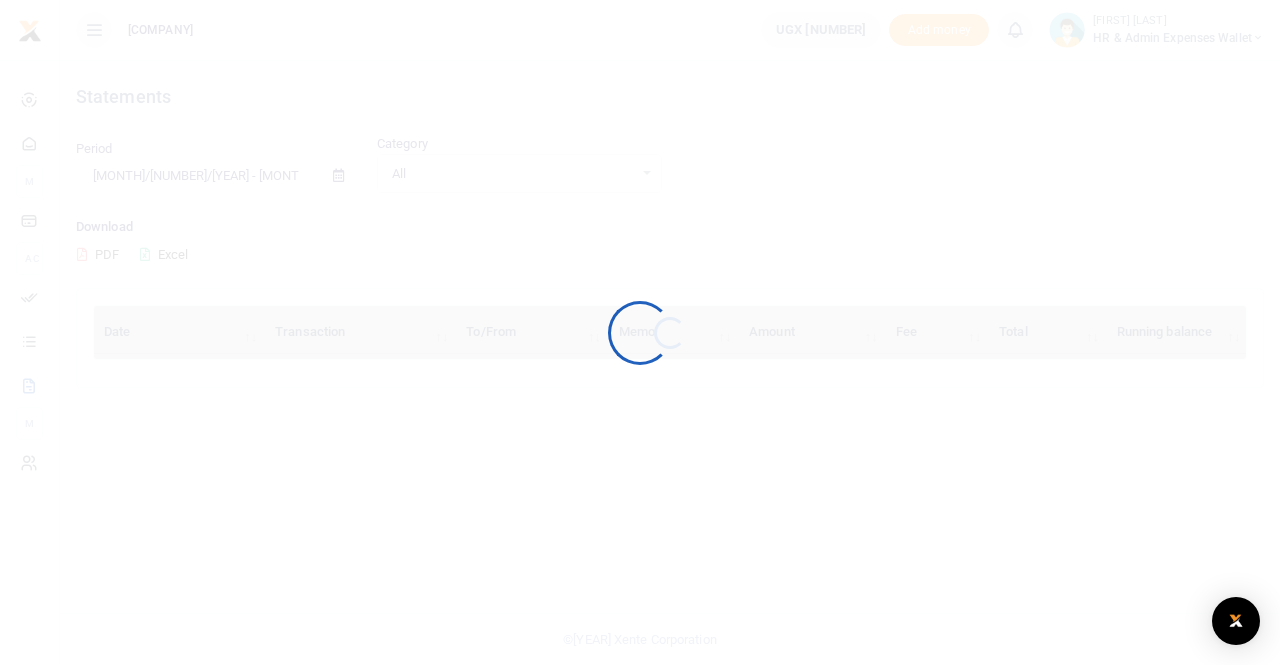 scroll, scrollTop: 0, scrollLeft: 0, axis: both 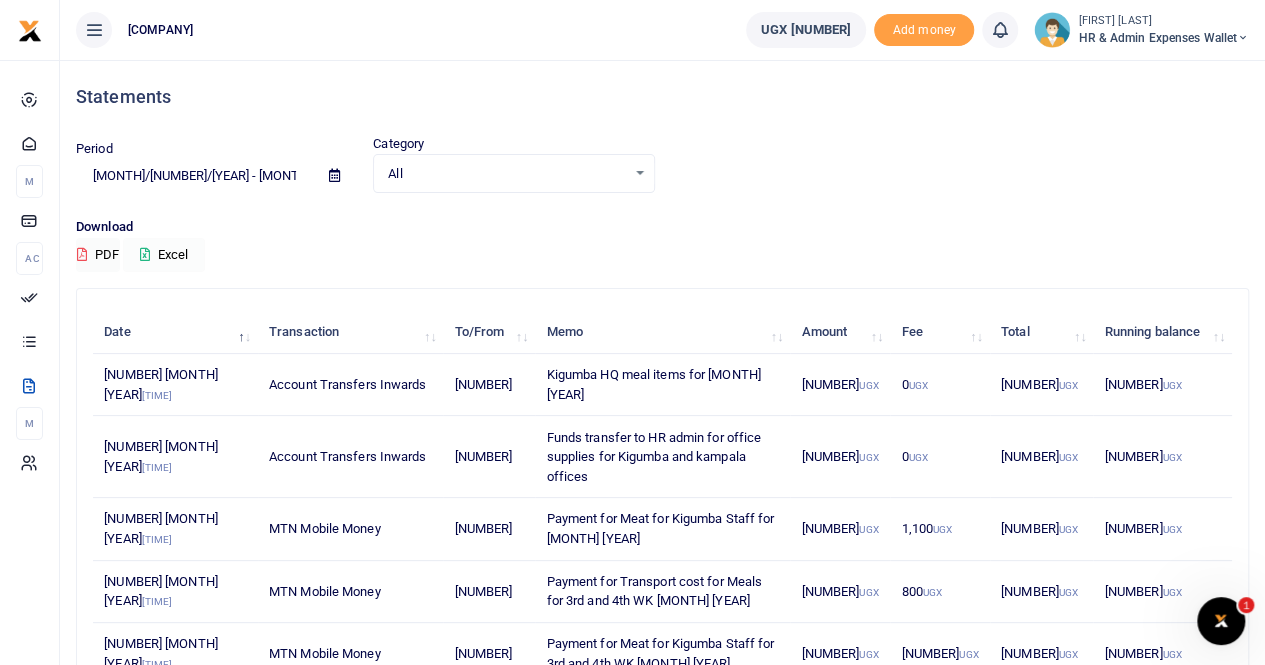 click on "Excel" at bounding box center [164, 255] 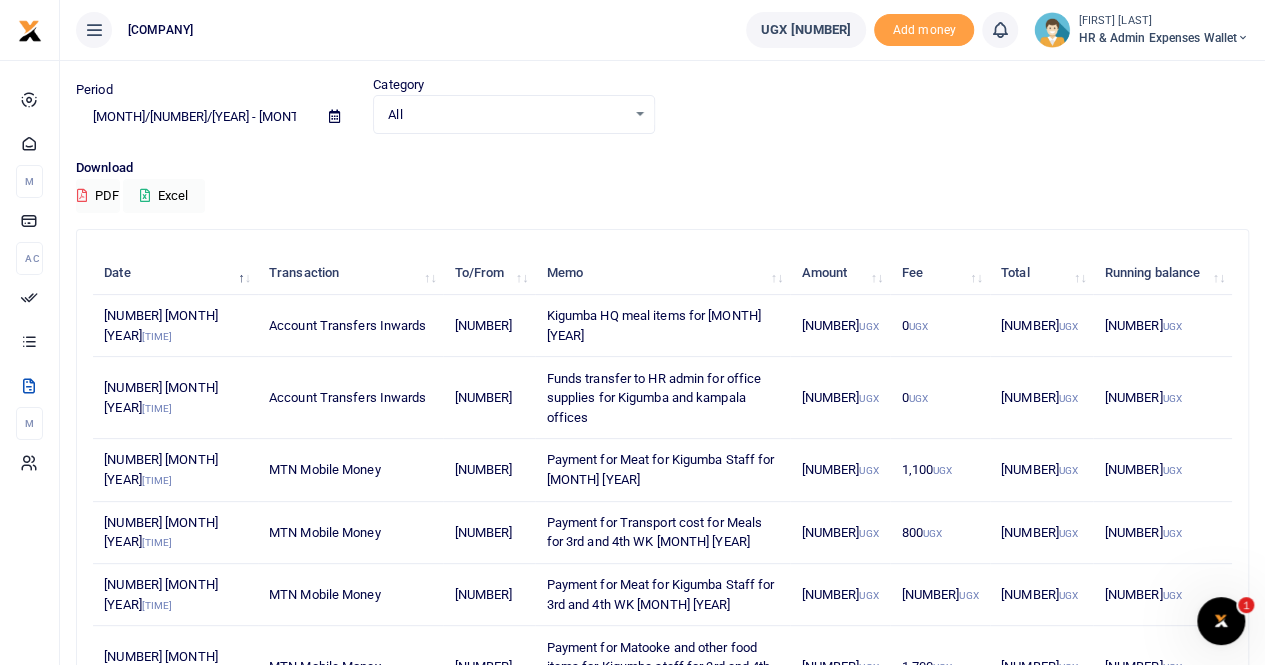 scroll, scrollTop: 0, scrollLeft: 0, axis: both 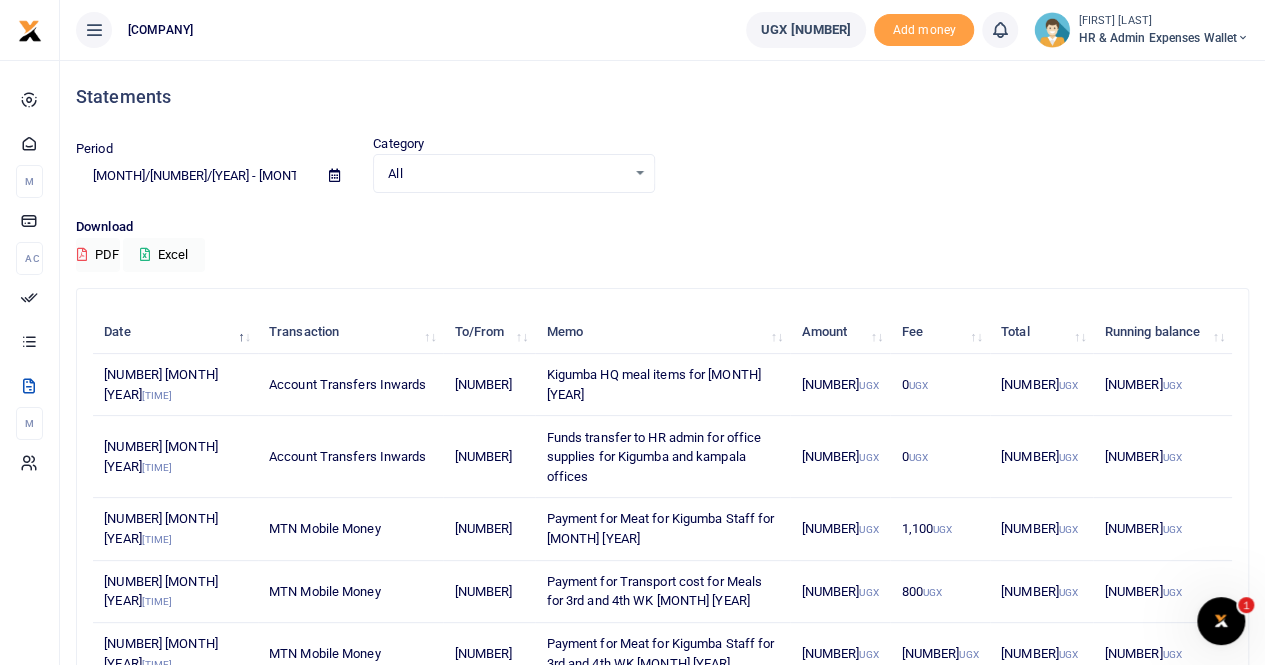 click on "[FIRST] [LAST]" at bounding box center [1163, 21] 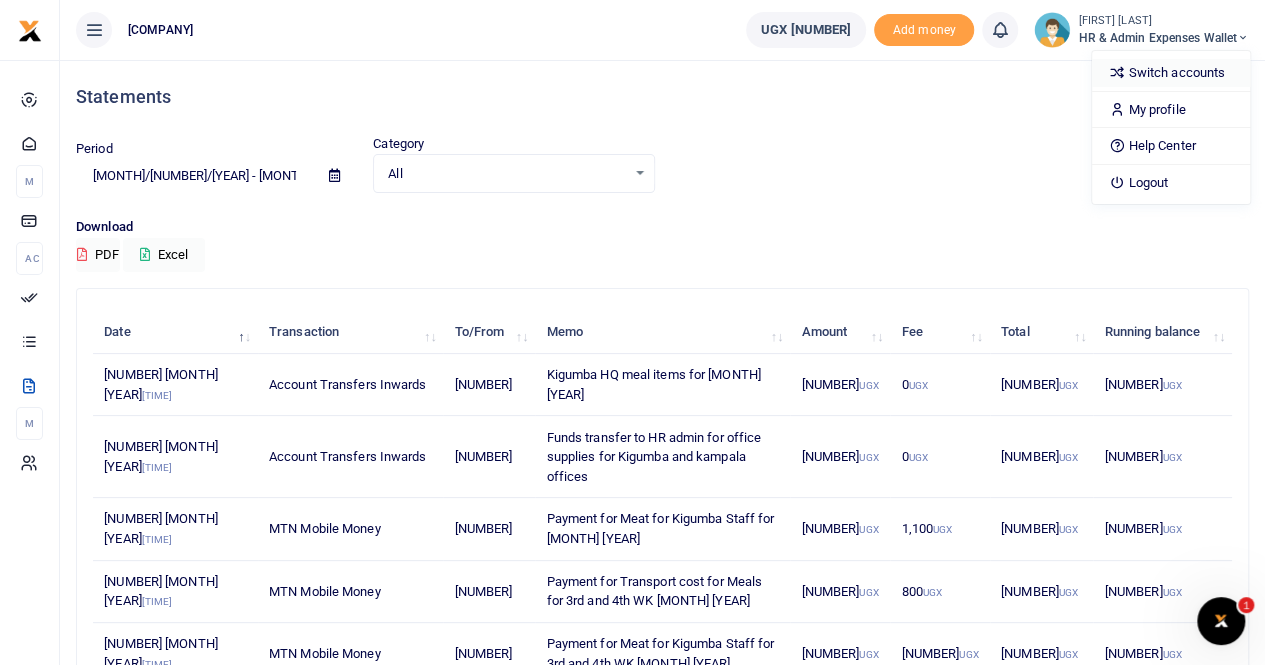 click on "Switch accounts" at bounding box center [1171, 73] 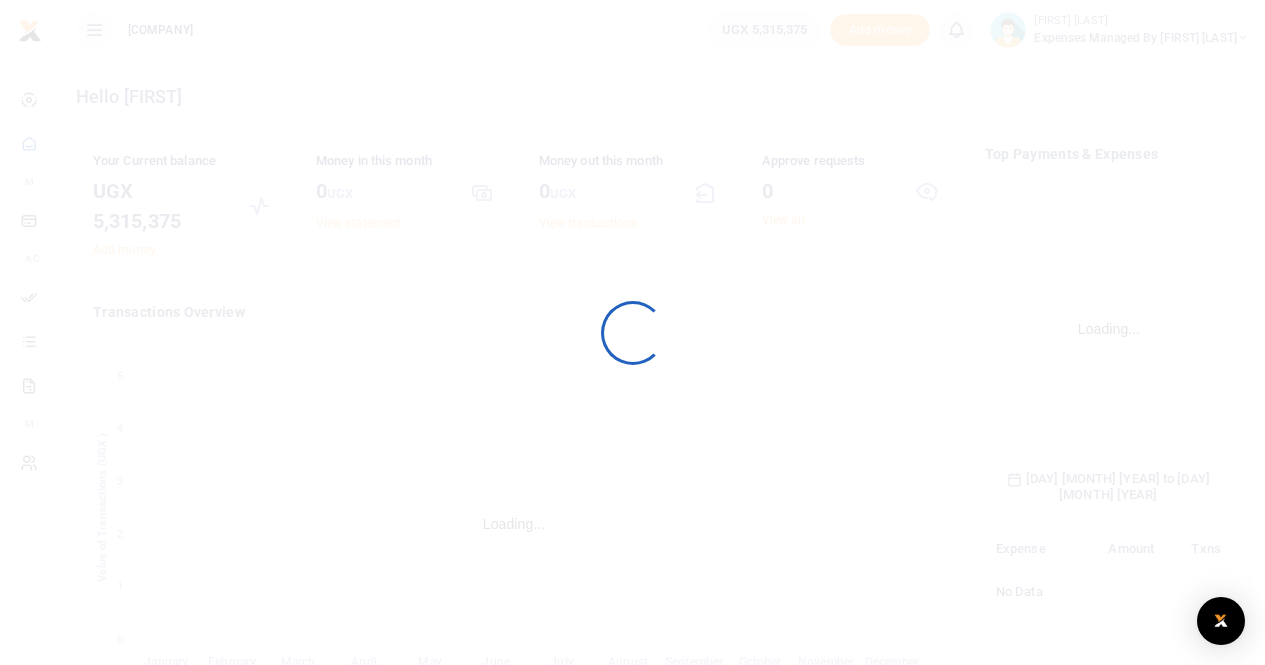 scroll, scrollTop: 0, scrollLeft: 0, axis: both 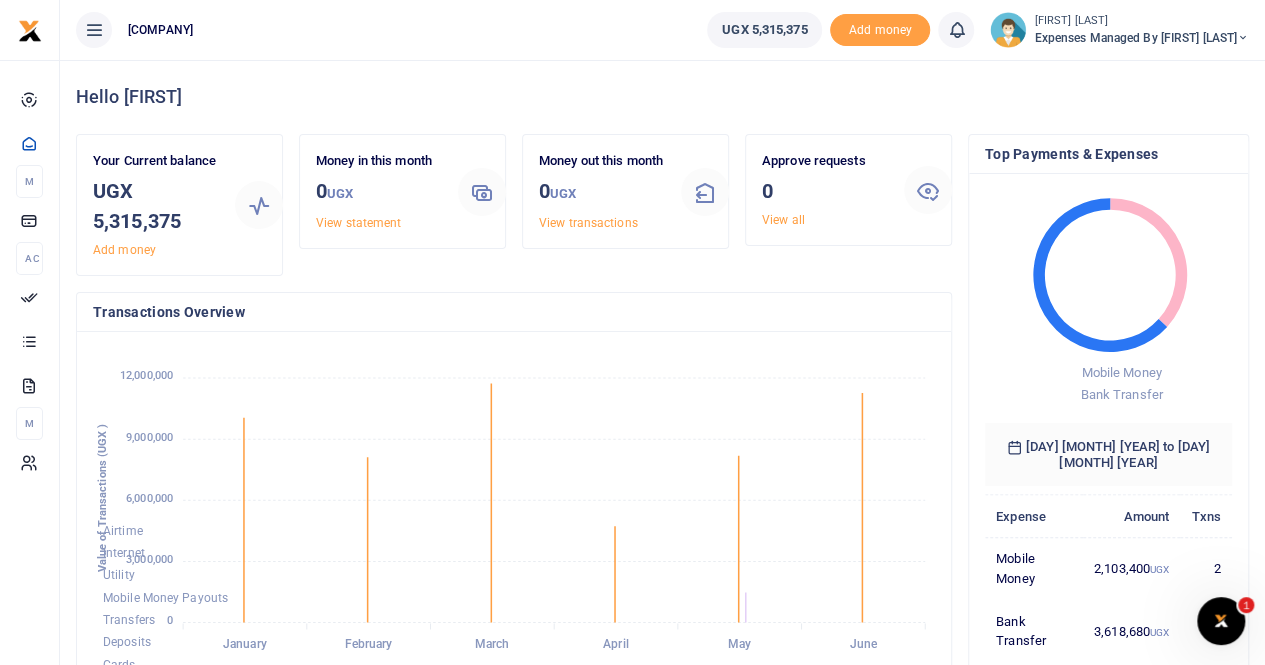 click on "Expenses Managed by [FIRST]" at bounding box center [1141, 38] 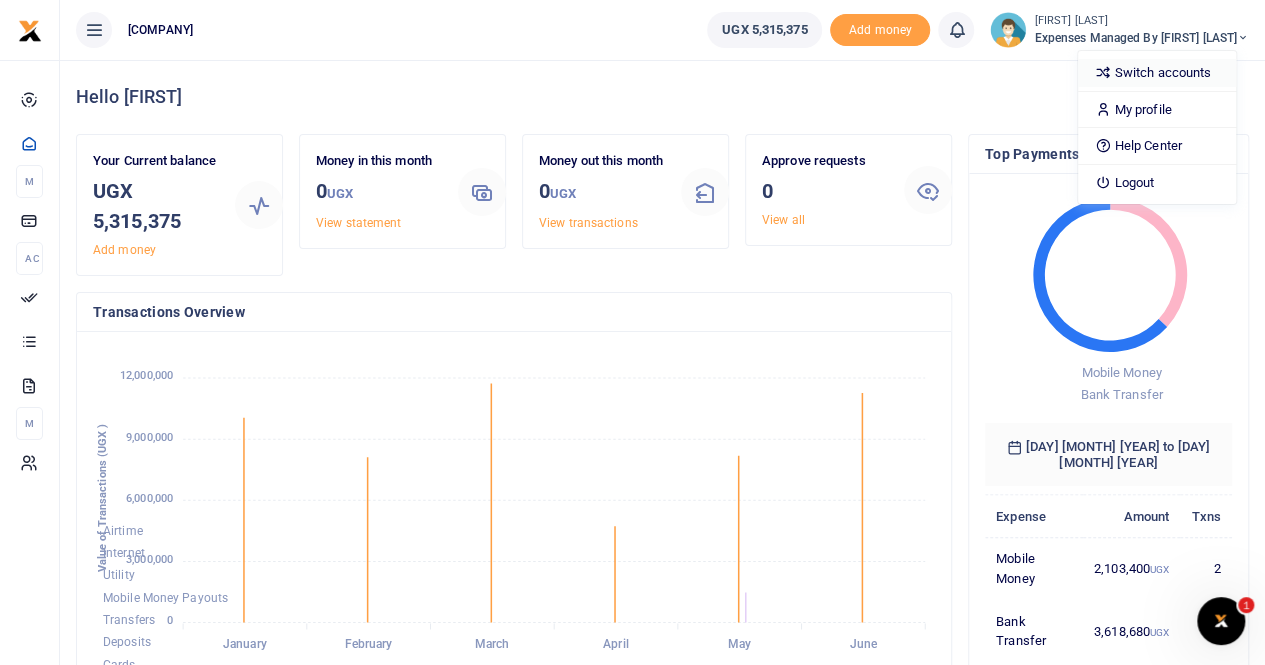 click on "Switch accounts" at bounding box center [1157, 73] 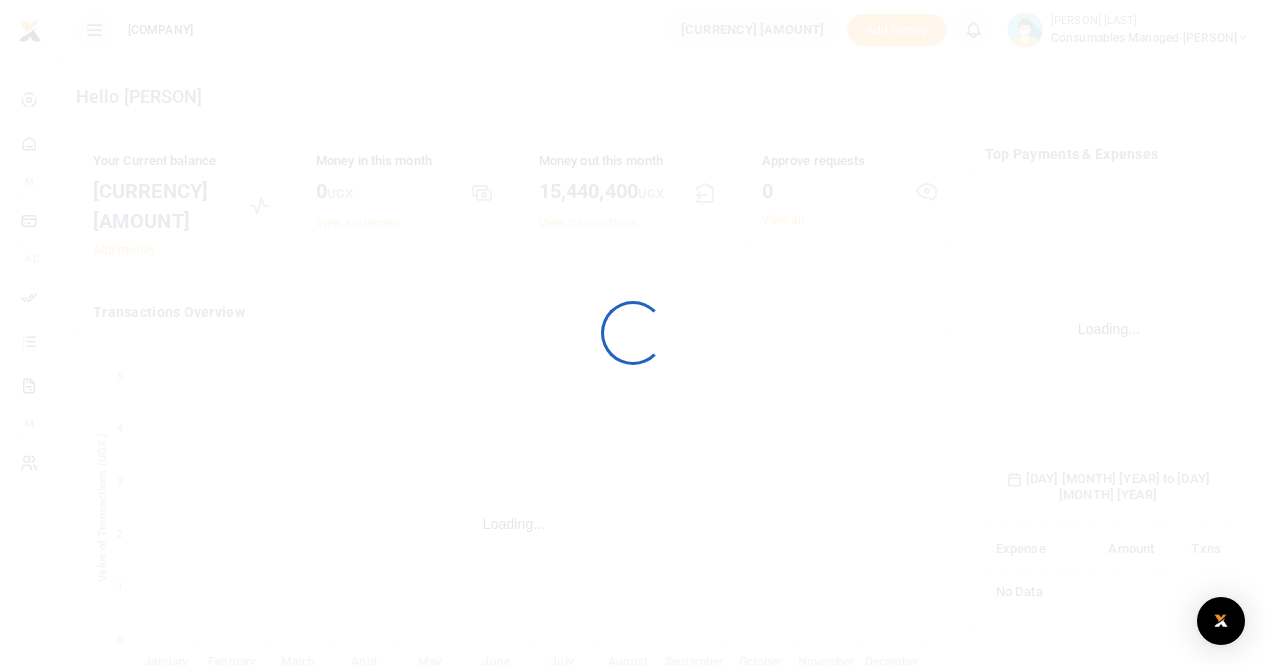scroll, scrollTop: 0, scrollLeft: 0, axis: both 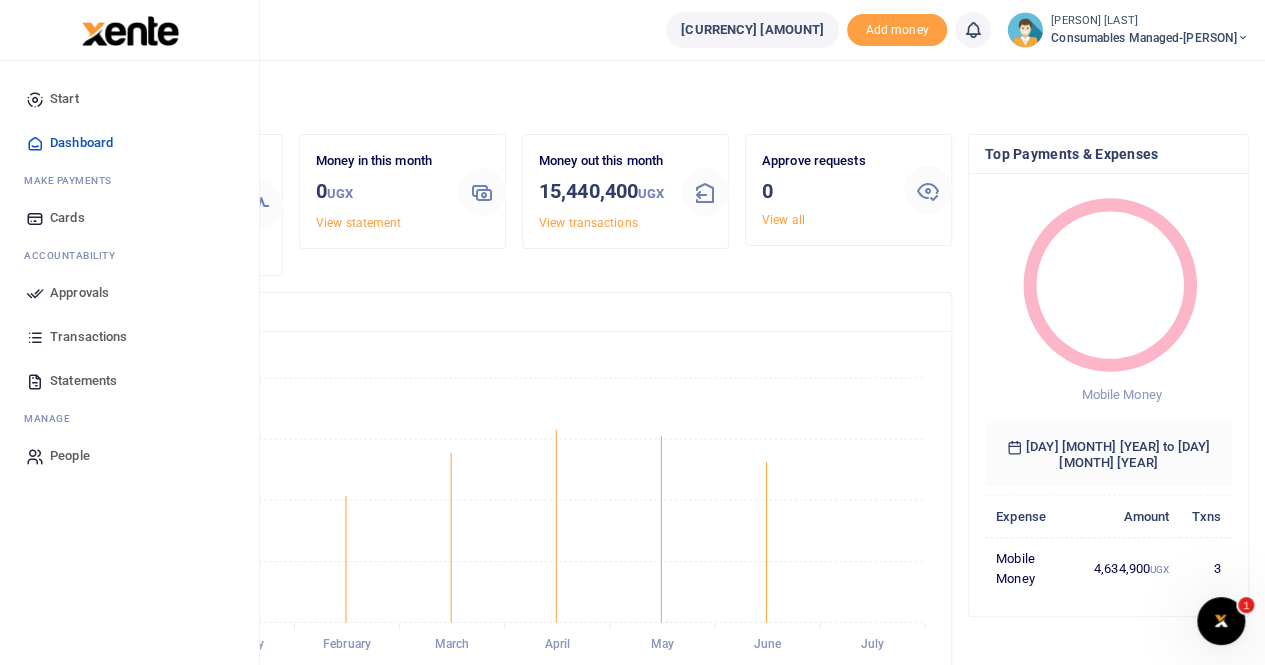 click on "Transactions" at bounding box center (88, 337) 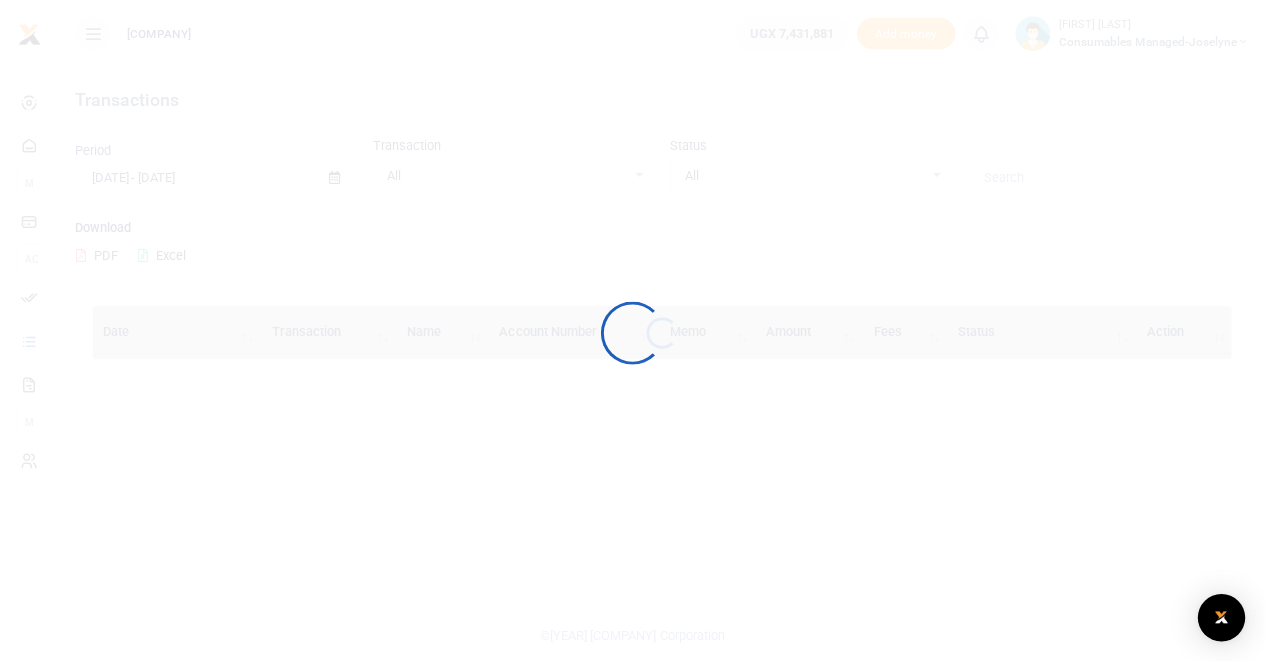scroll, scrollTop: 0, scrollLeft: 0, axis: both 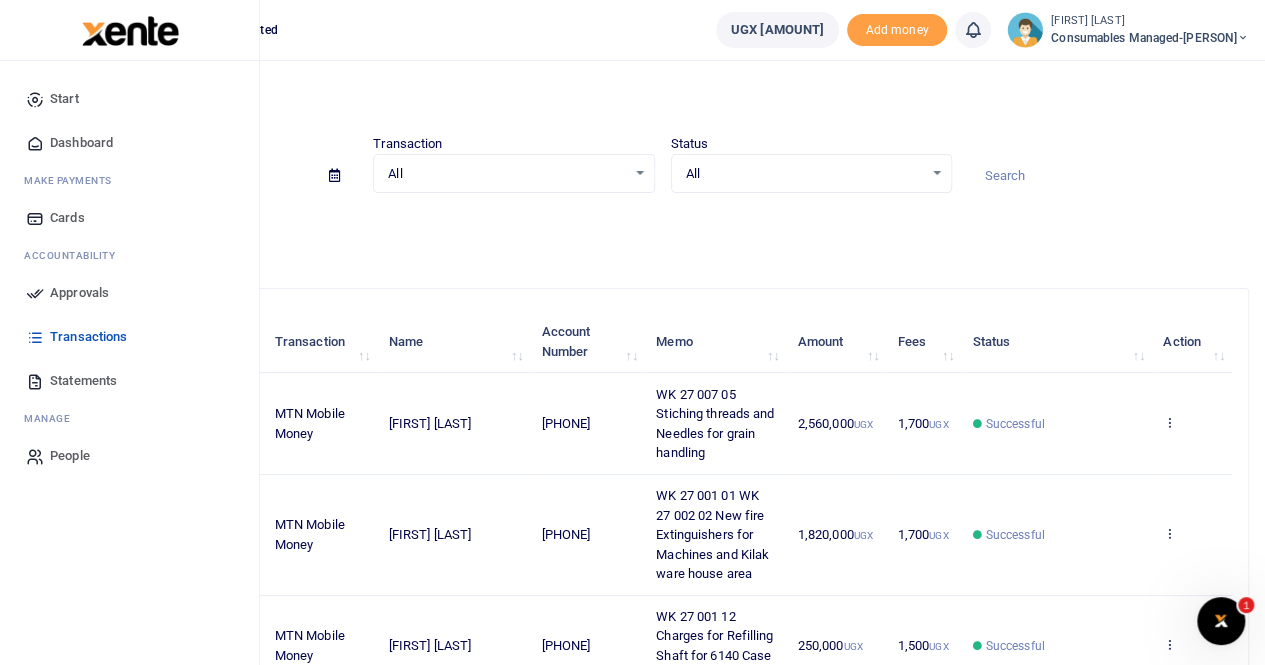 click on "Approvals" at bounding box center [79, 293] 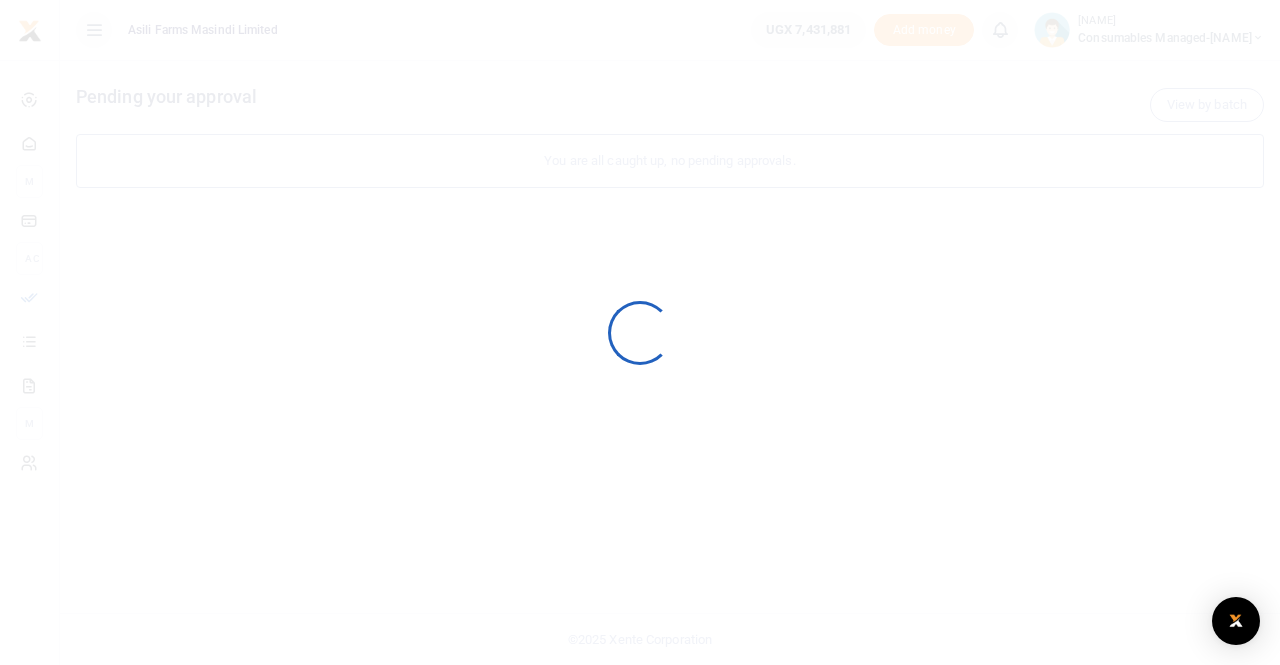 scroll, scrollTop: 0, scrollLeft: 0, axis: both 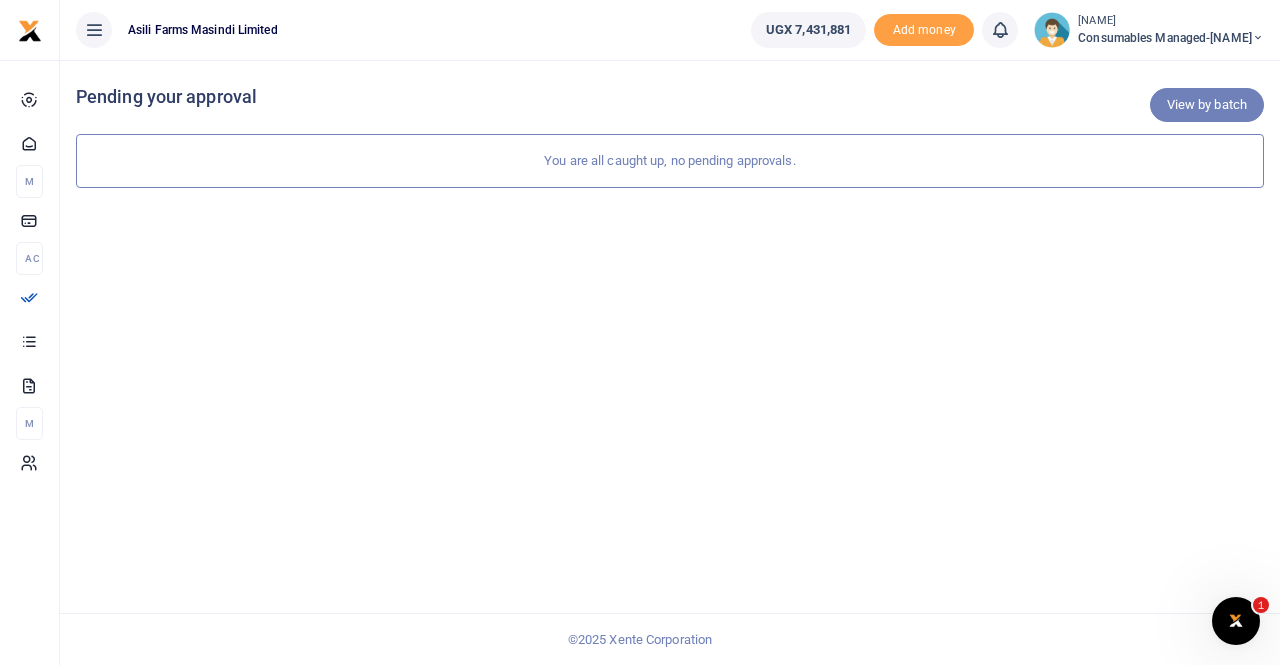 click on "View by batch" at bounding box center (1207, 105) 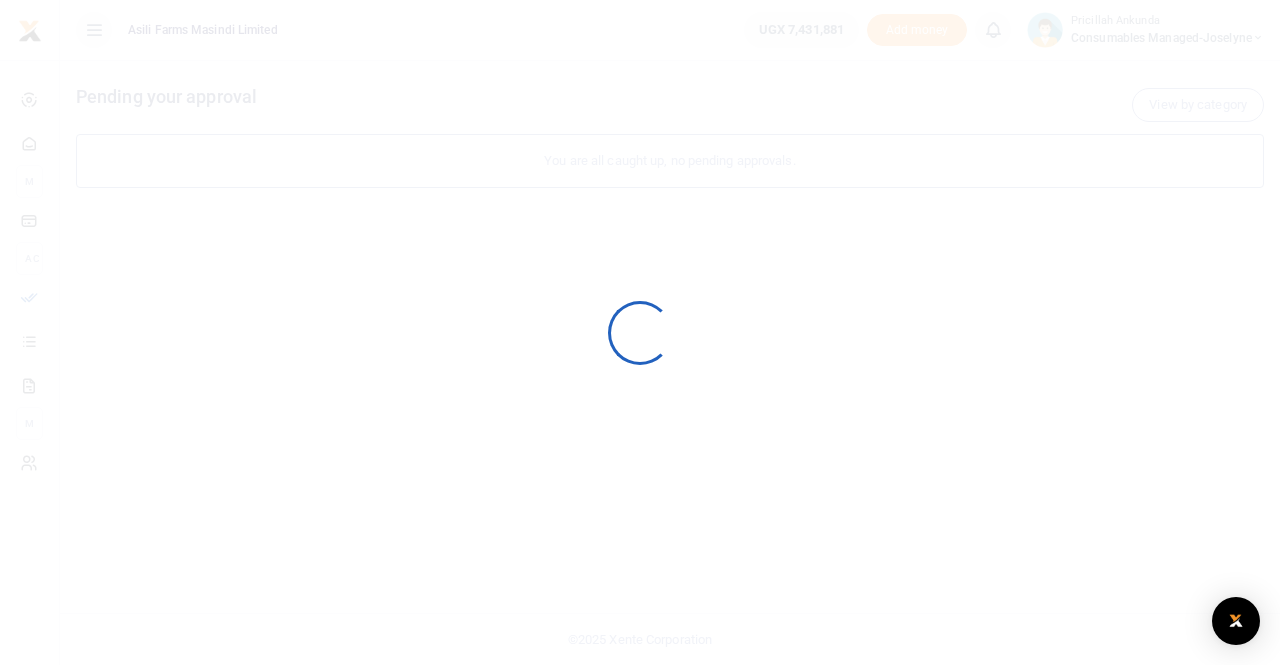 scroll, scrollTop: 0, scrollLeft: 0, axis: both 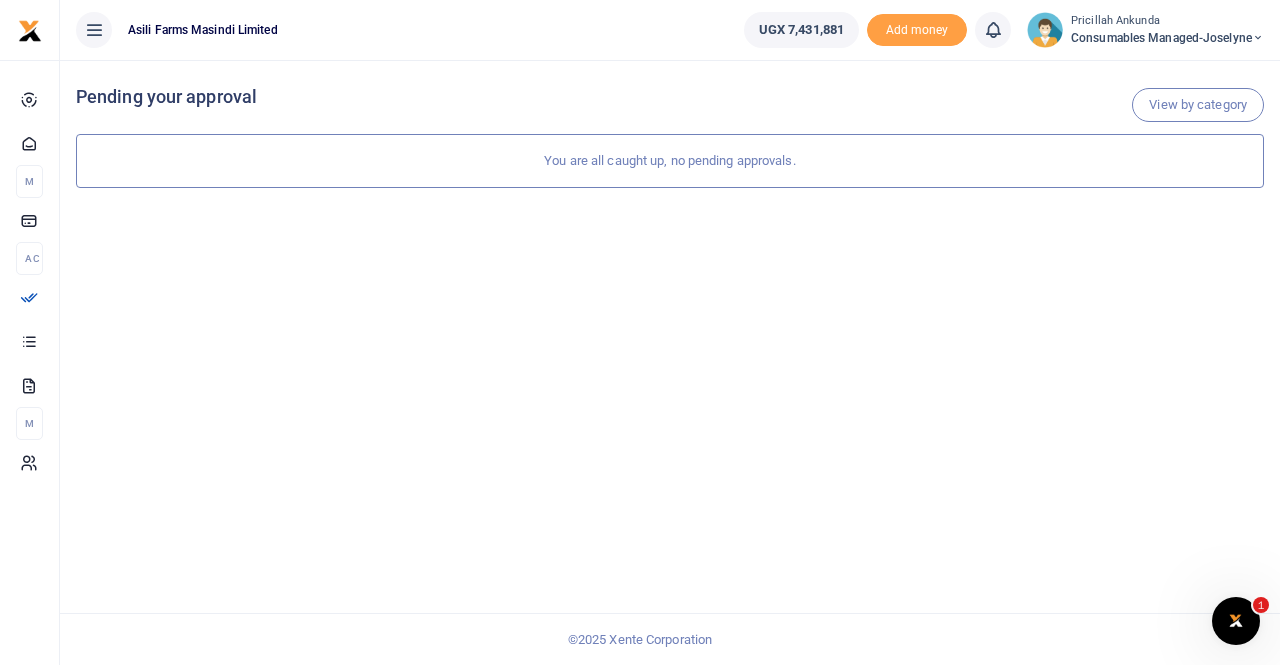 click on "Consumables managed-Joselyne" at bounding box center [1167, 38] 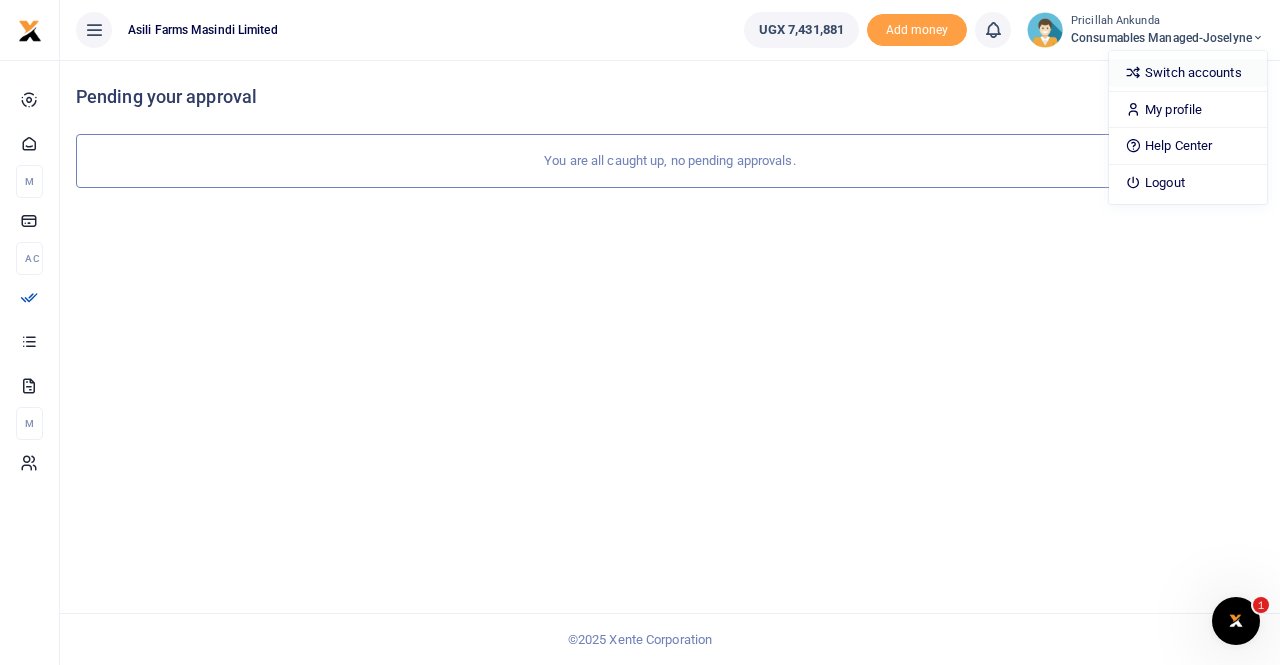 click on "Switch accounts" at bounding box center [1188, 73] 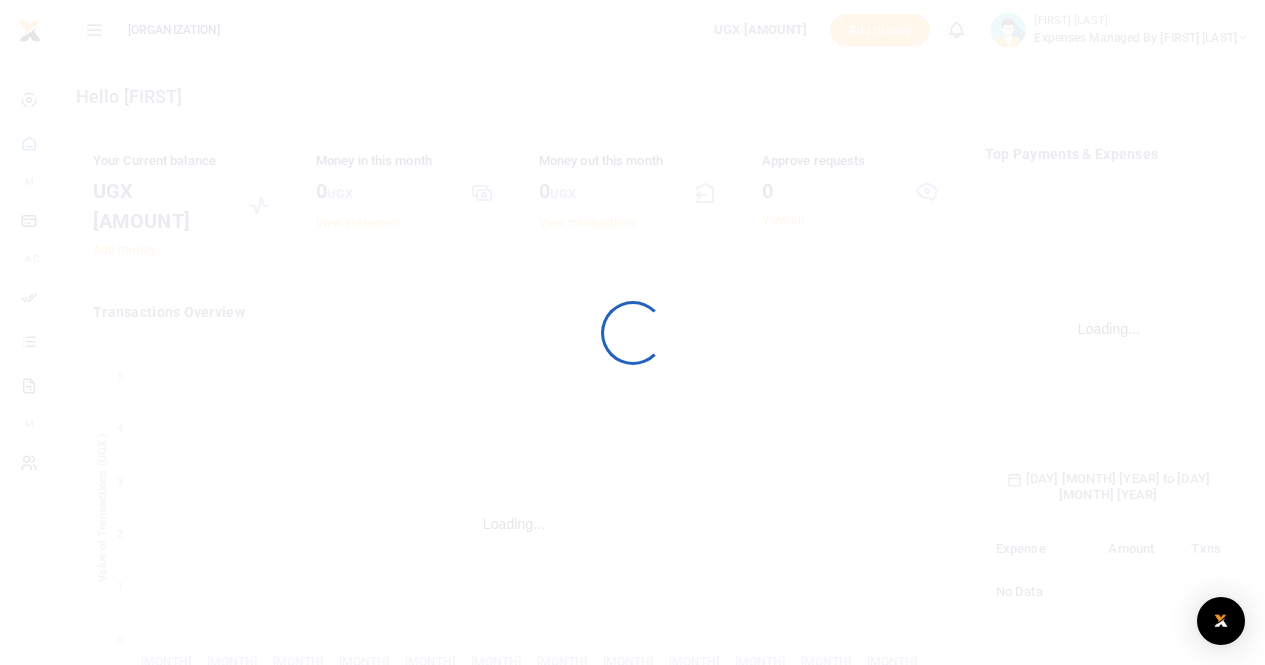 scroll, scrollTop: 0, scrollLeft: 0, axis: both 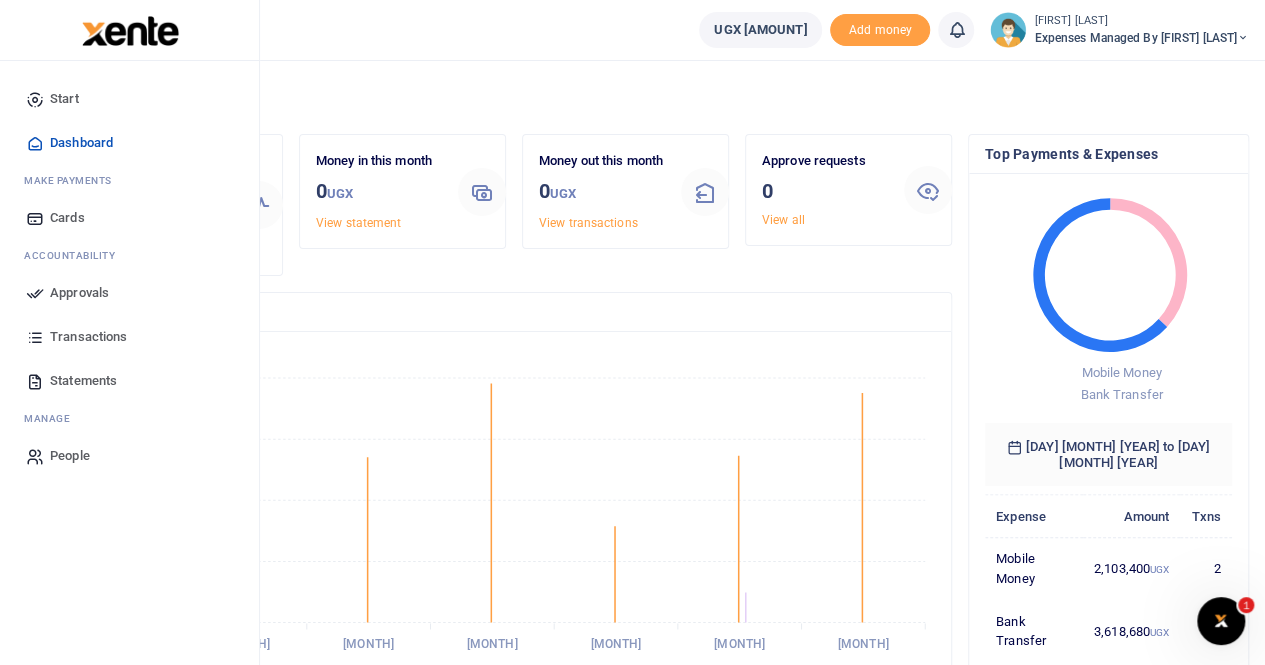 click on "Approvals" at bounding box center [79, 293] 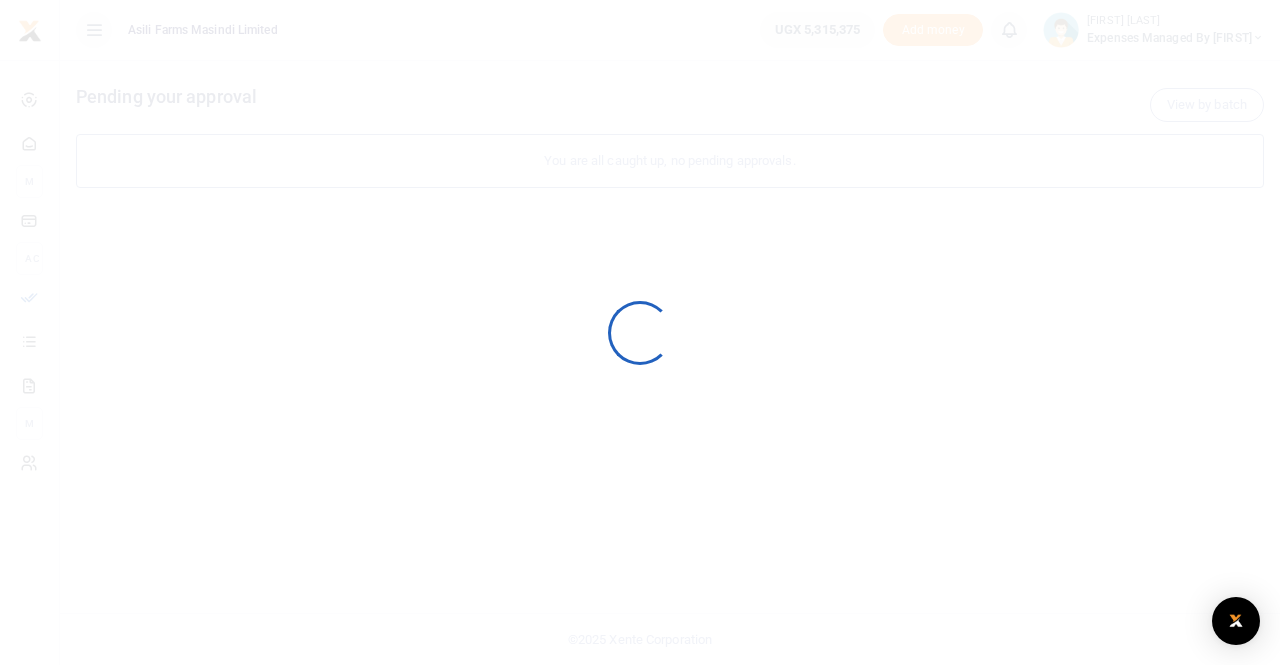 scroll, scrollTop: 0, scrollLeft: 0, axis: both 